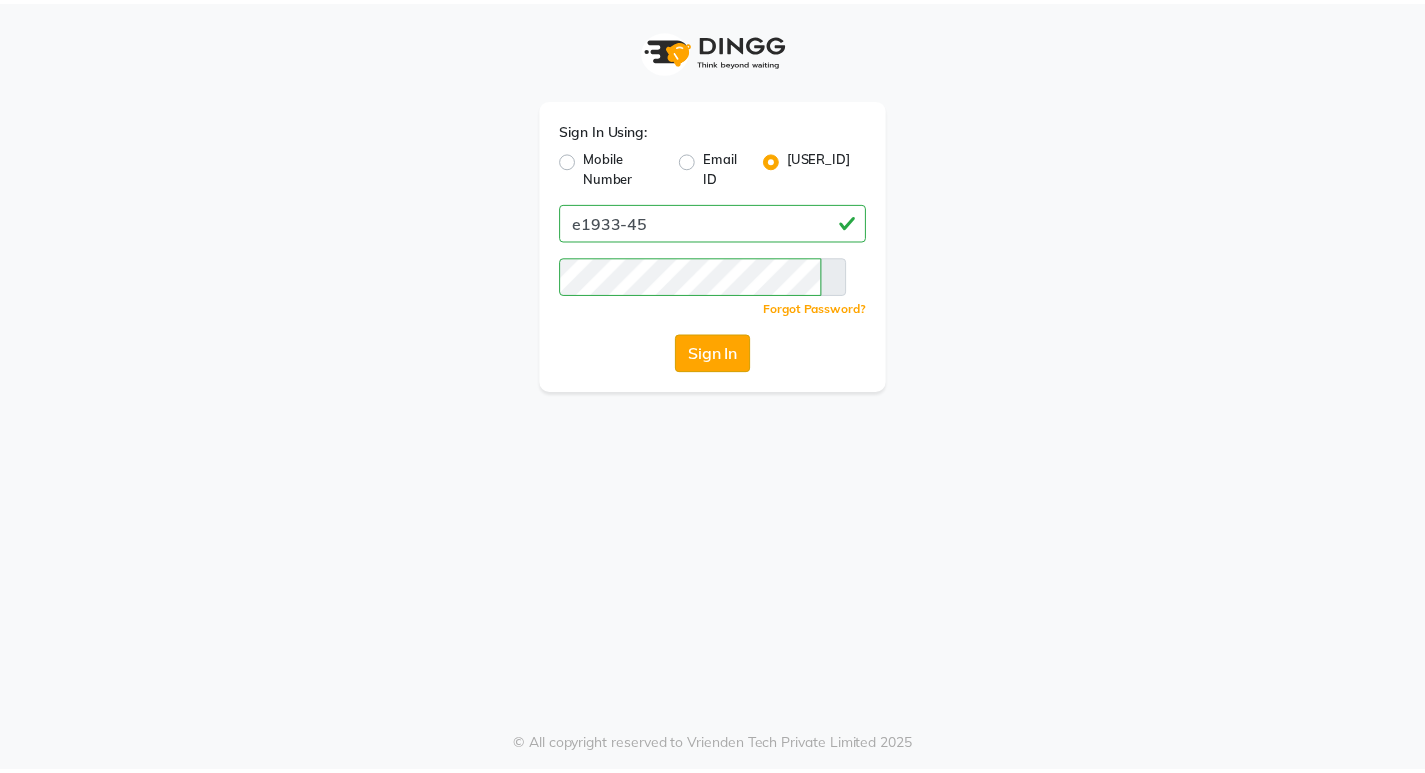 scroll, scrollTop: 0, scrollLeft: 0, axis: both 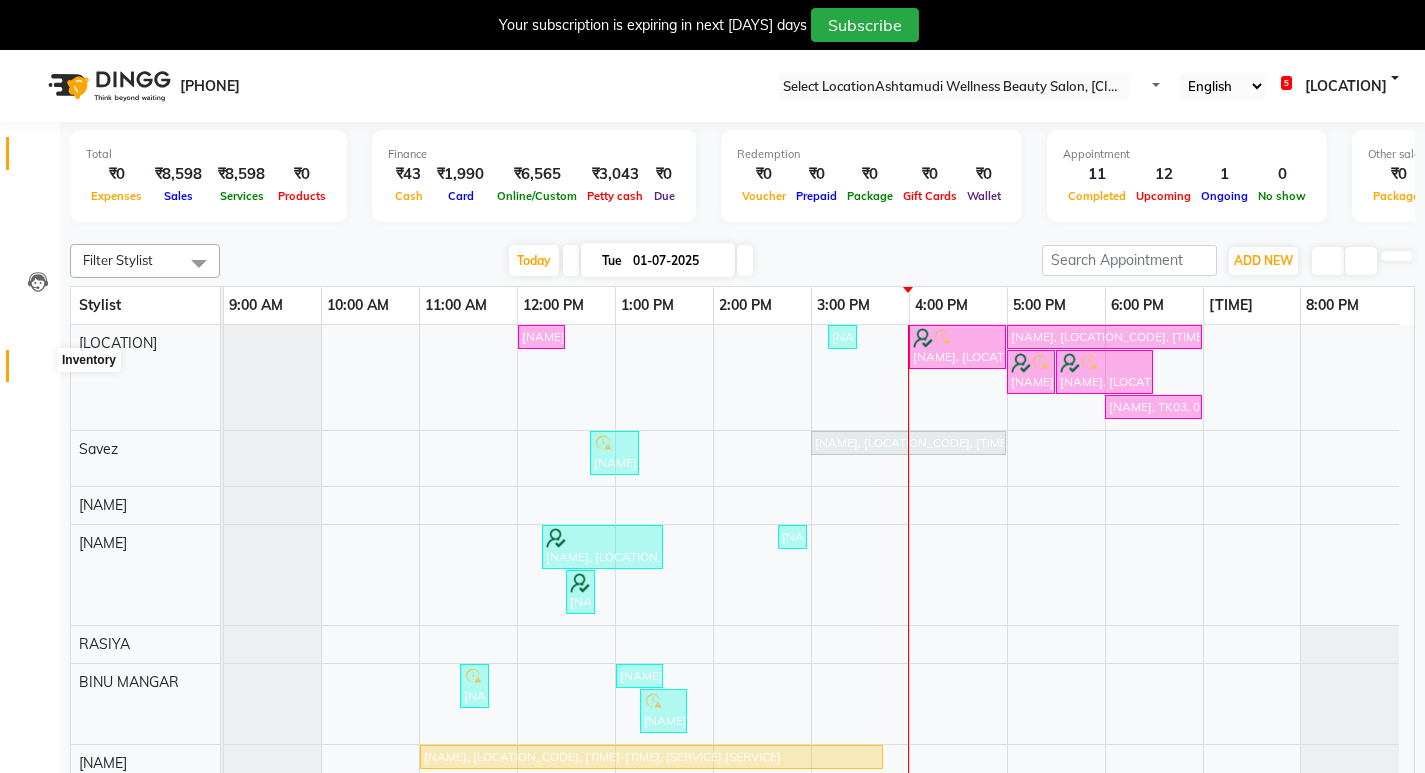 click at bounding box center [38, 371] 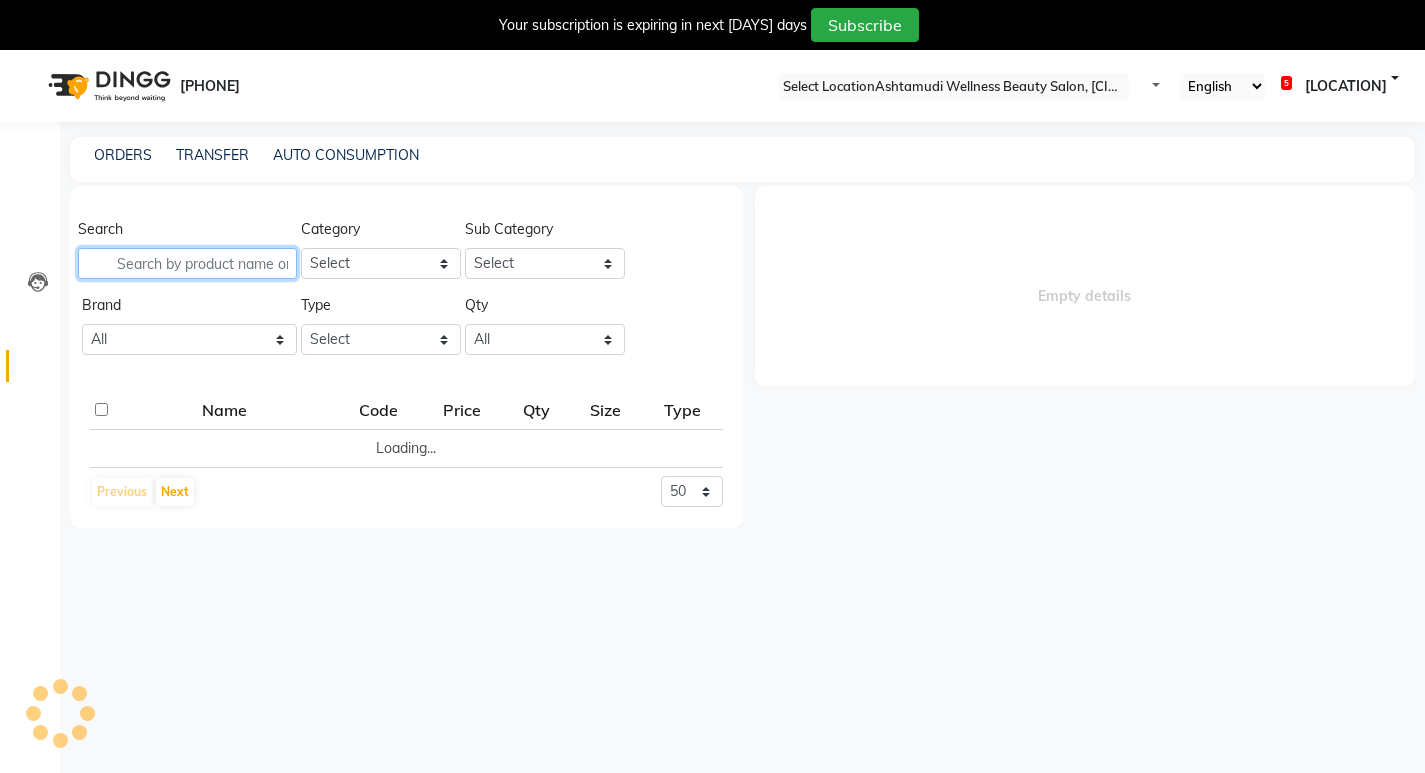 click at bounding box center [187, 263] 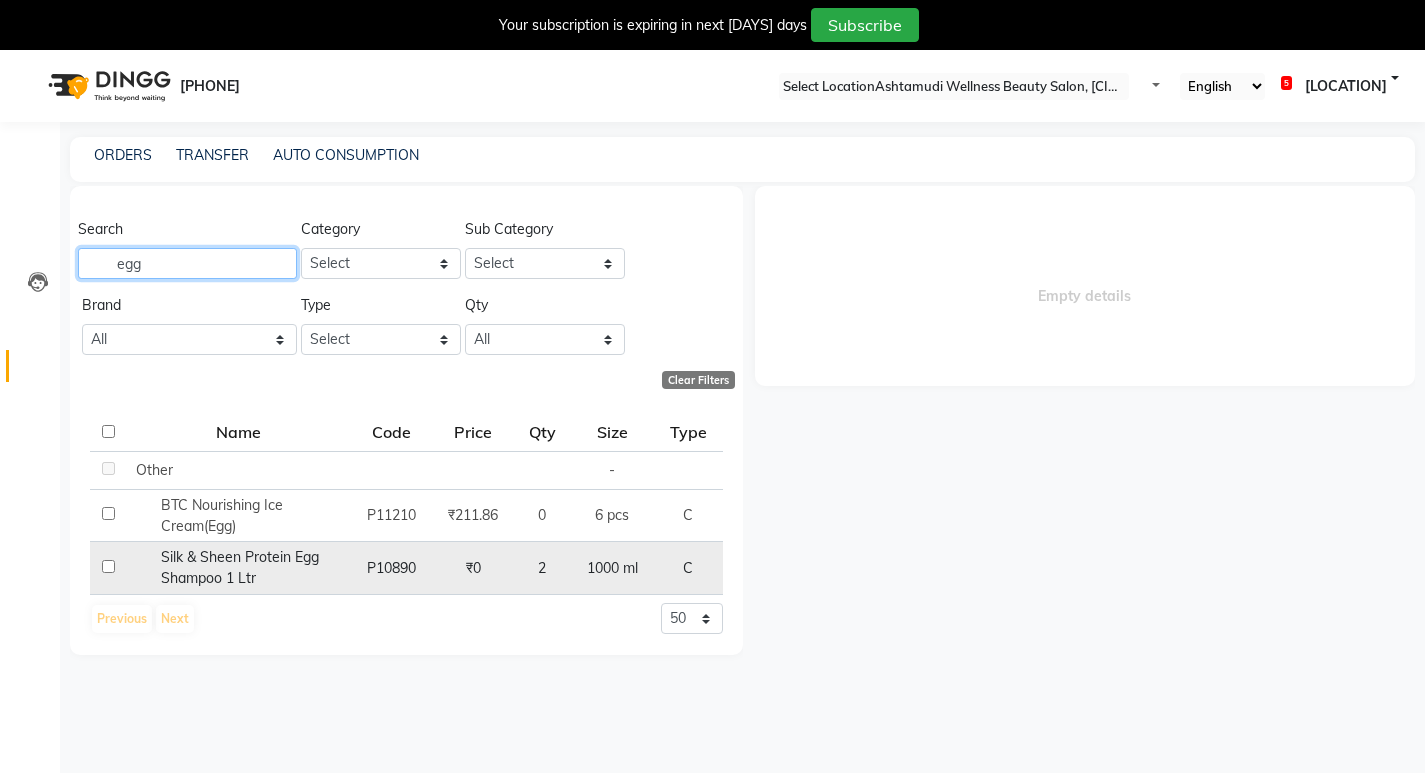 type on "egg" 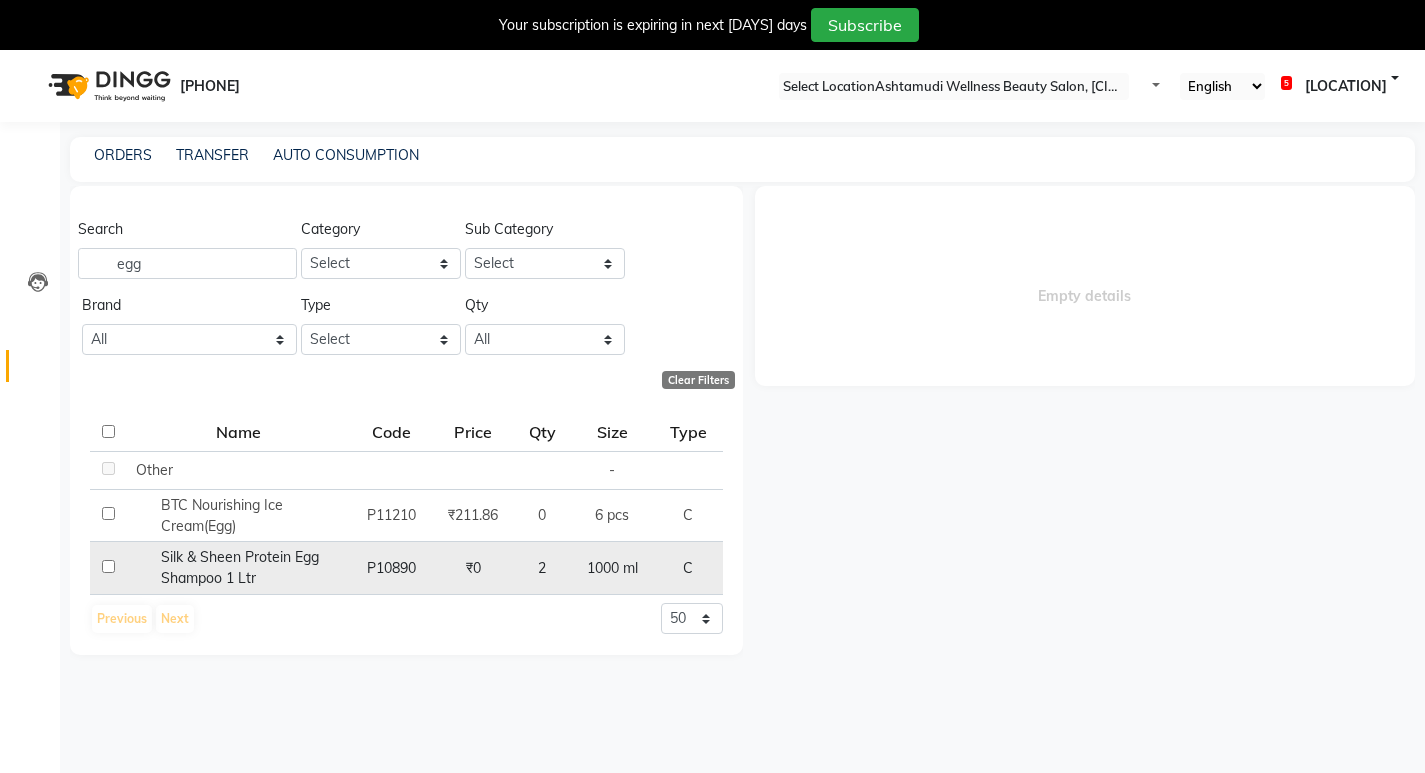 click at bounding box center [108, 468] 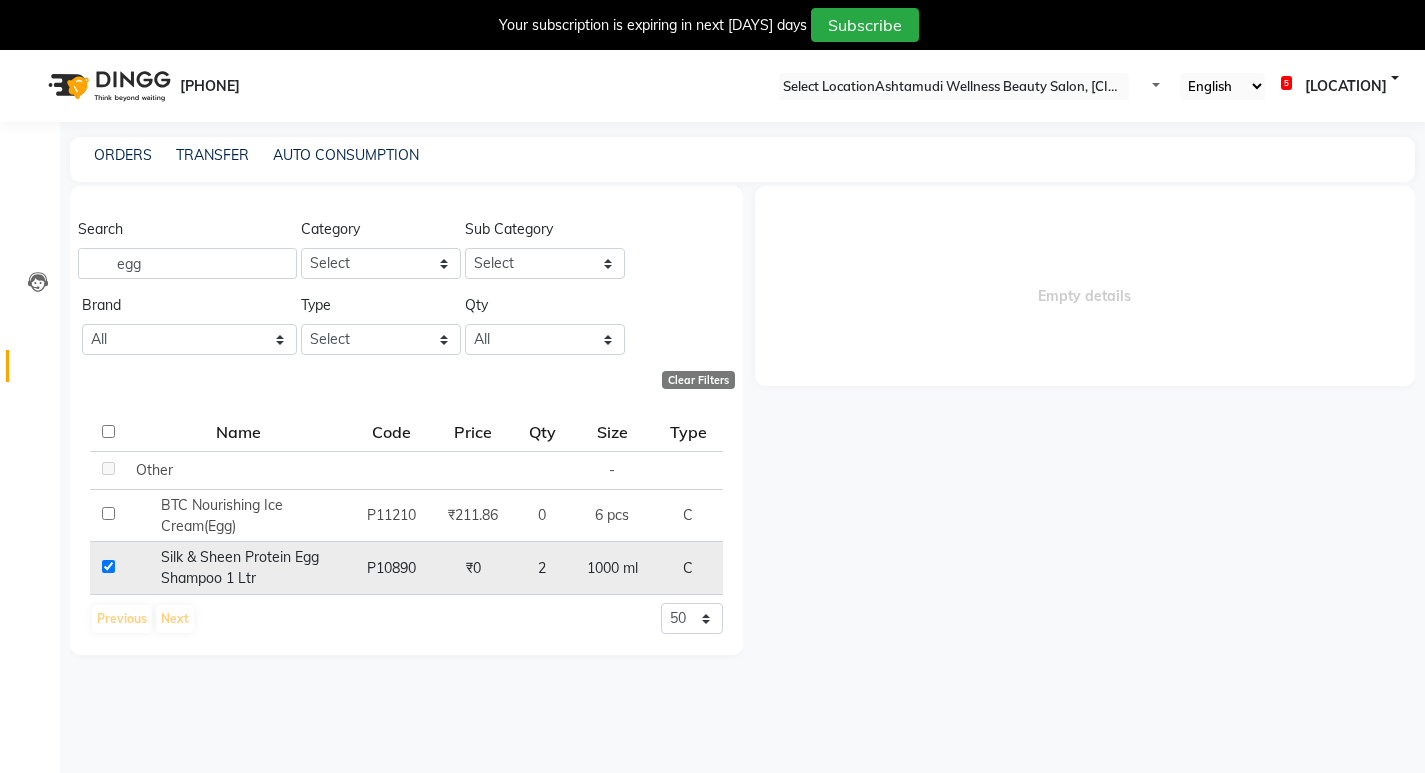 checkbox on "true" 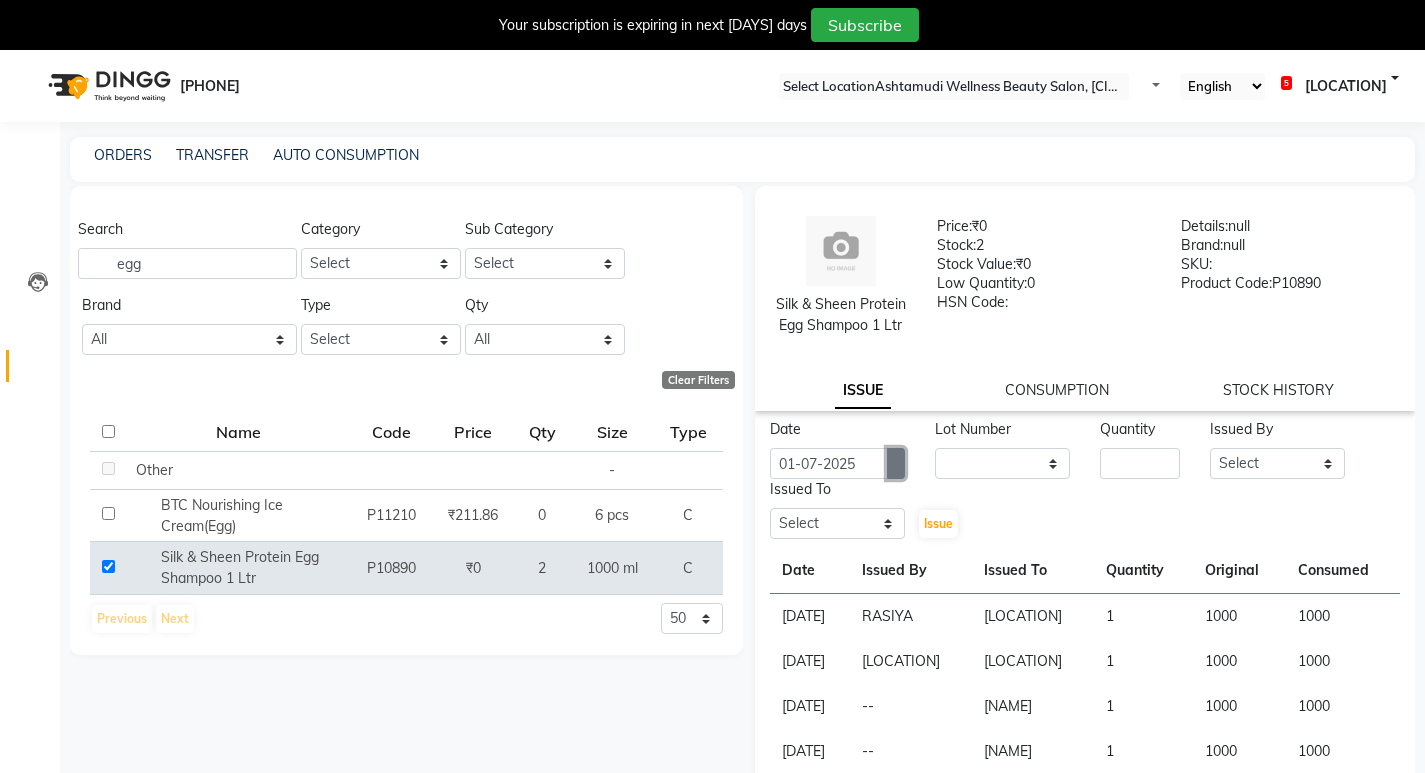 click at bounding box center (896, 463) 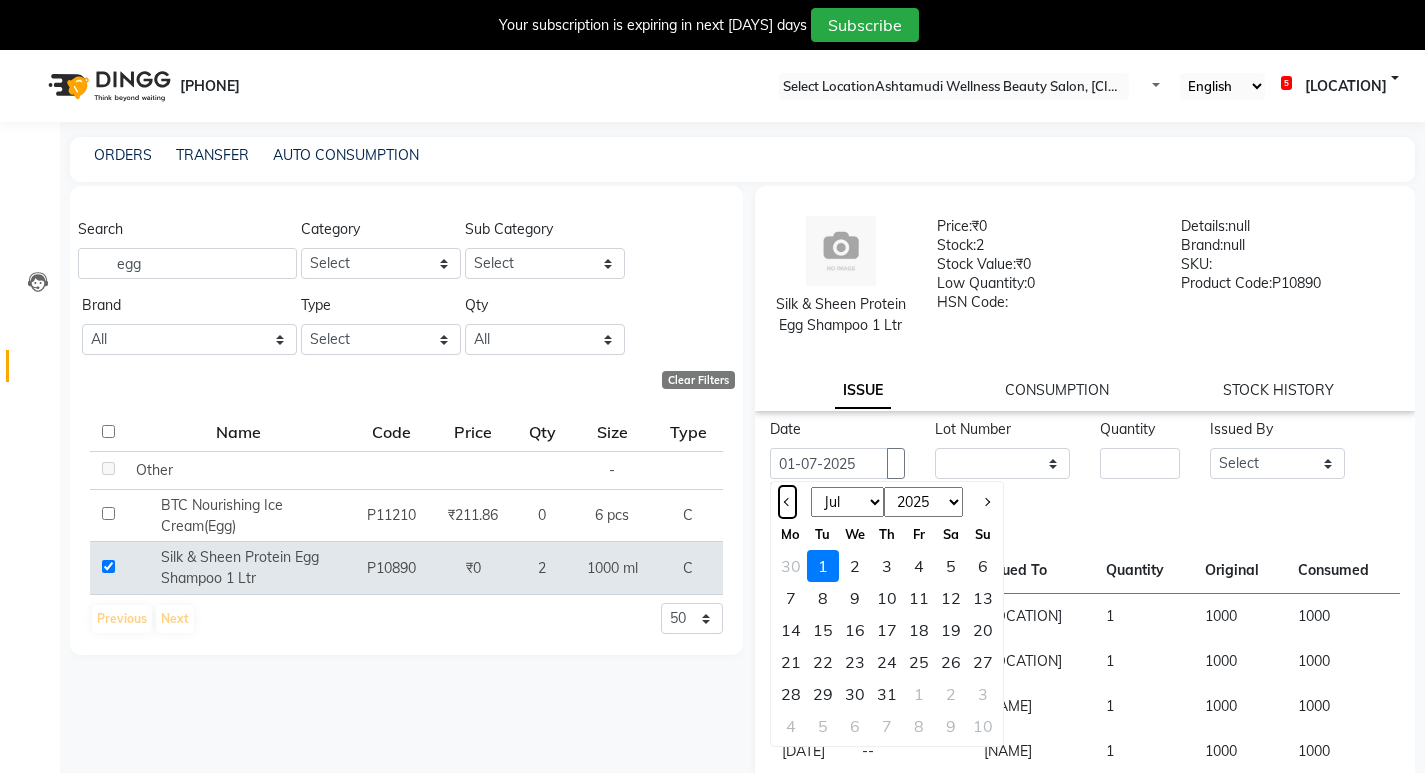 click at bounding box center [787, 502] 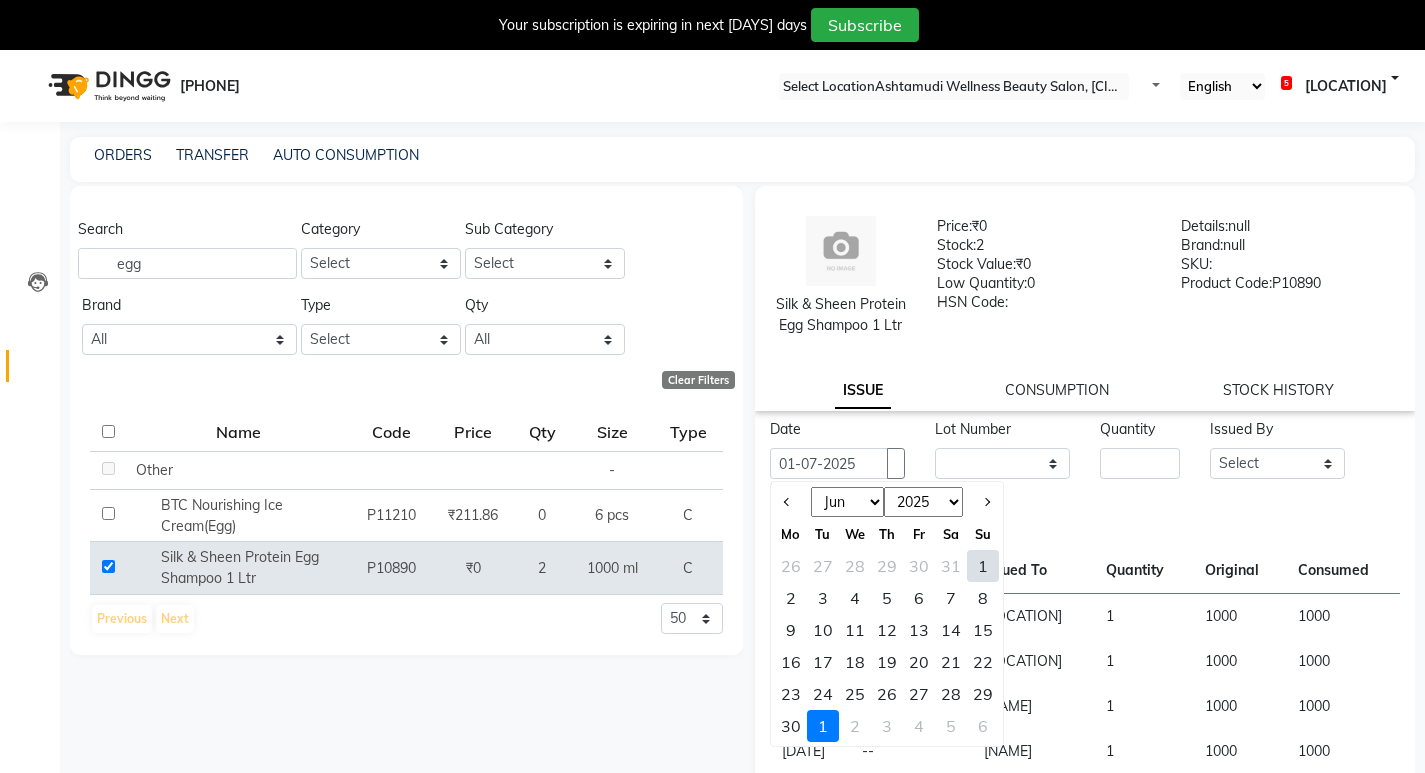 click on "21" at bounding box center (951, 662) 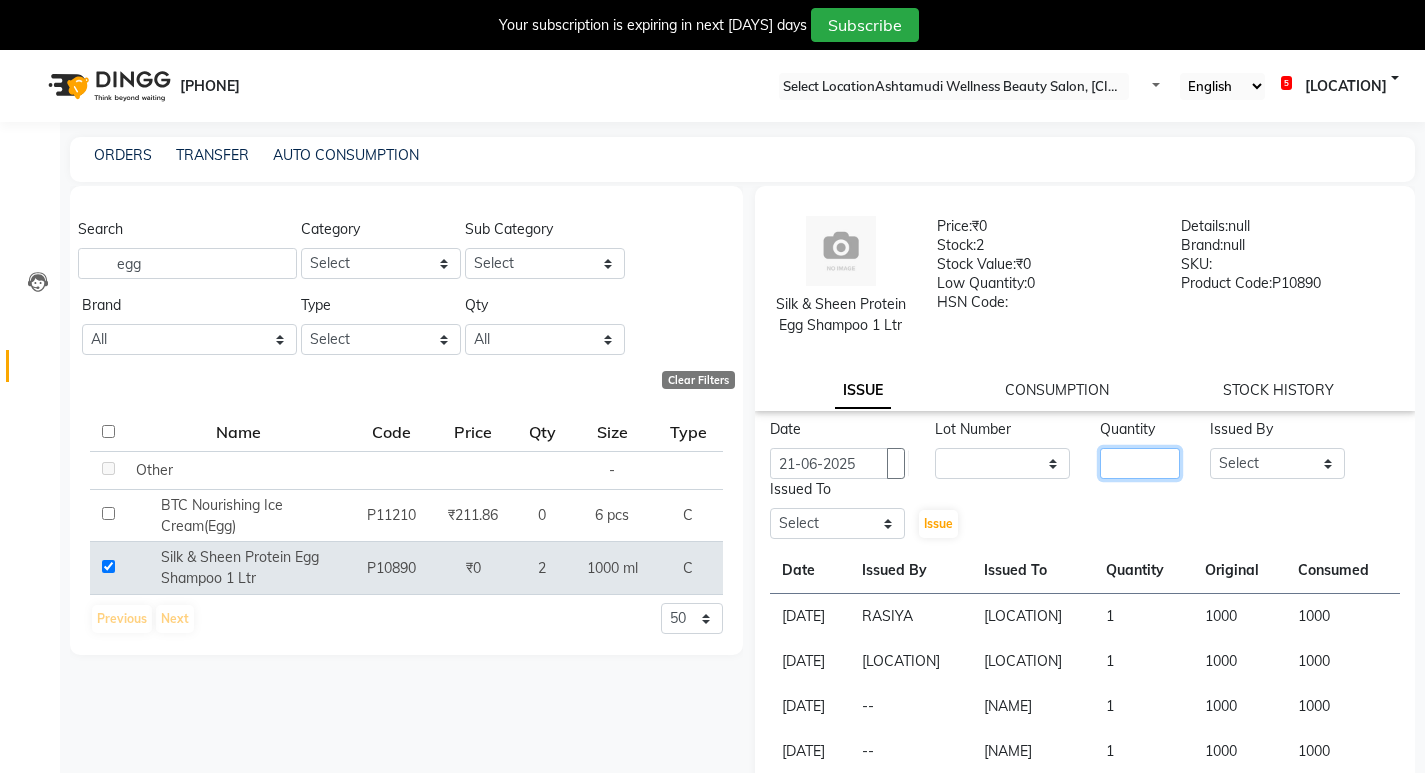 click at bounding box center [1140, 463] 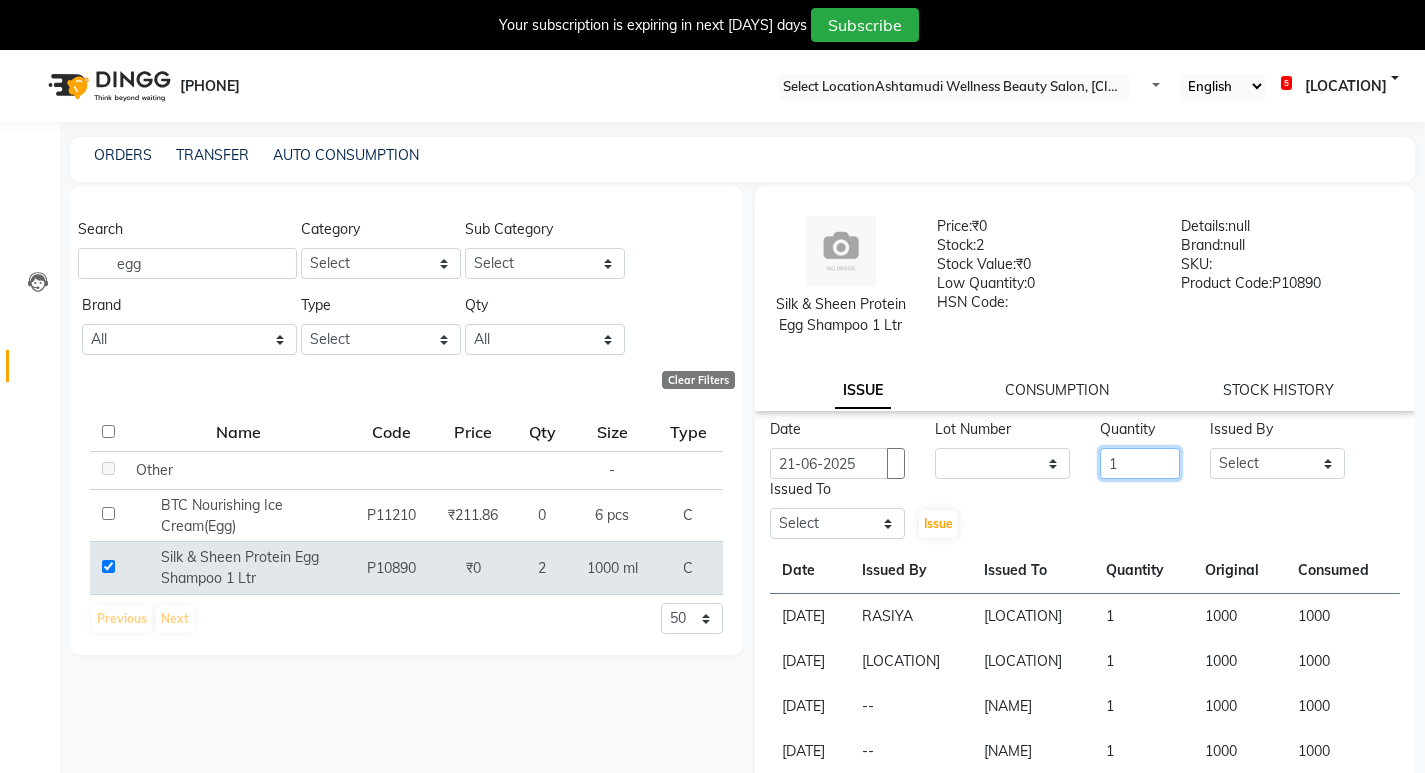 type on "1" 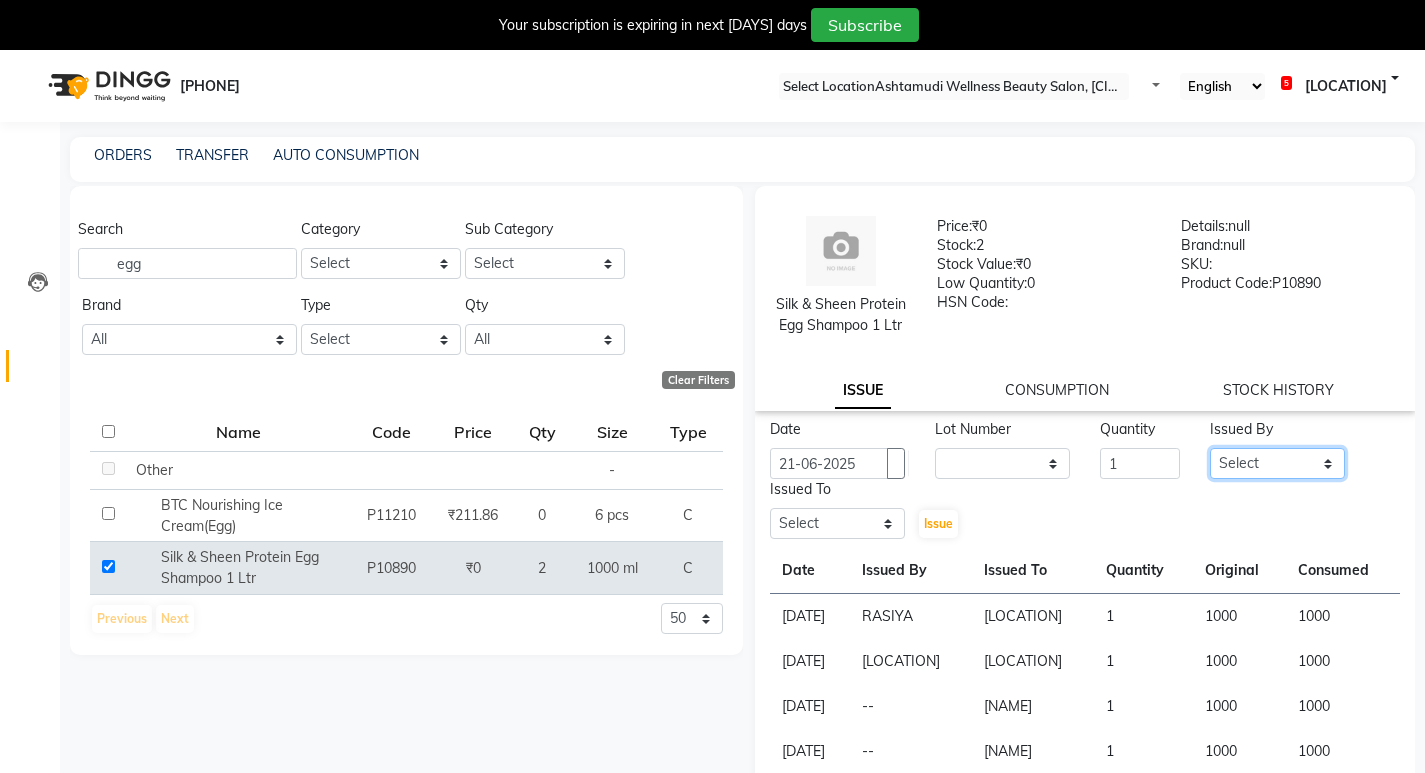 click on "Select [NAME] [NAME] [NAME] [NAME] [NAME] [NAME] [NAME] [NAME] [NAME] [NAME] [NAME] [NAME] [NAME] [NAME] [NAME] [NAME]" at bounding box center [1277, 463] 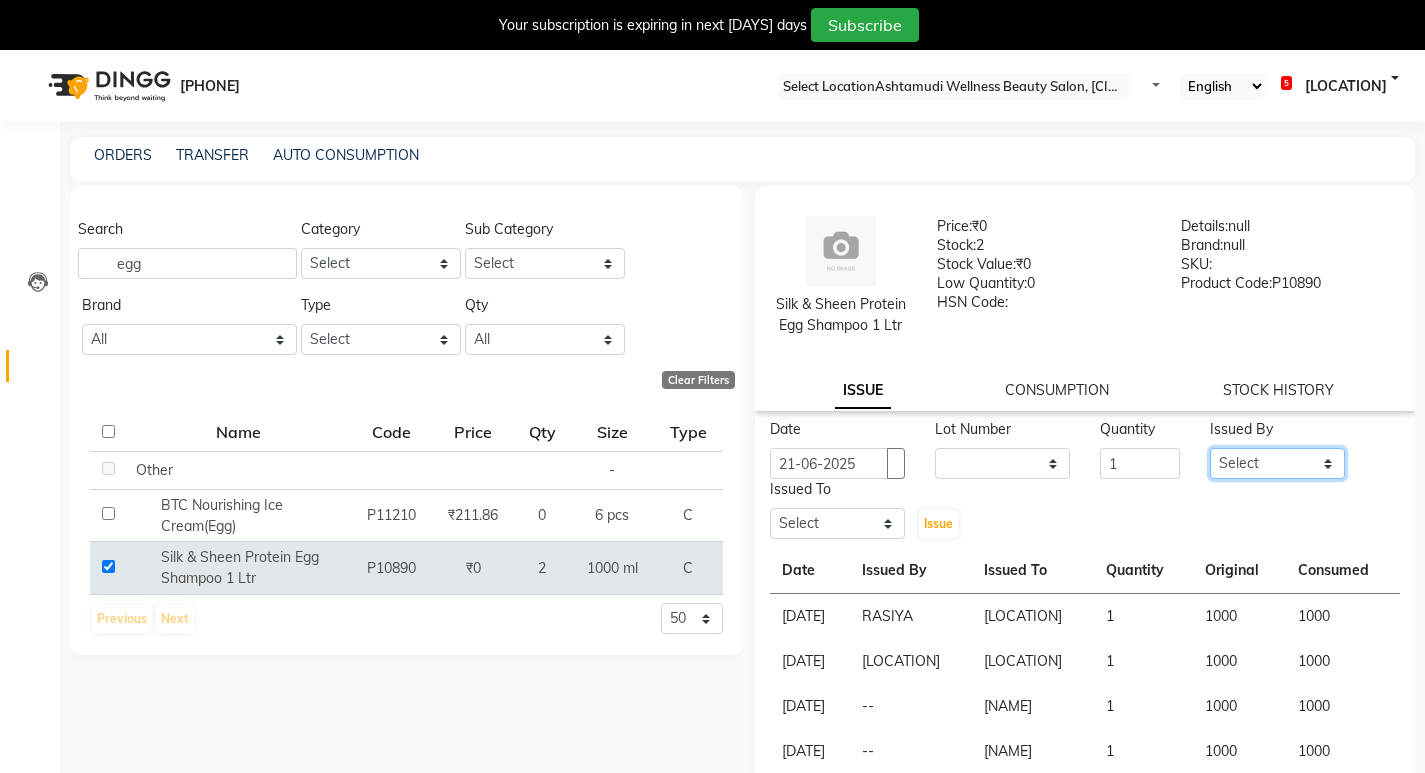 select on "80731" 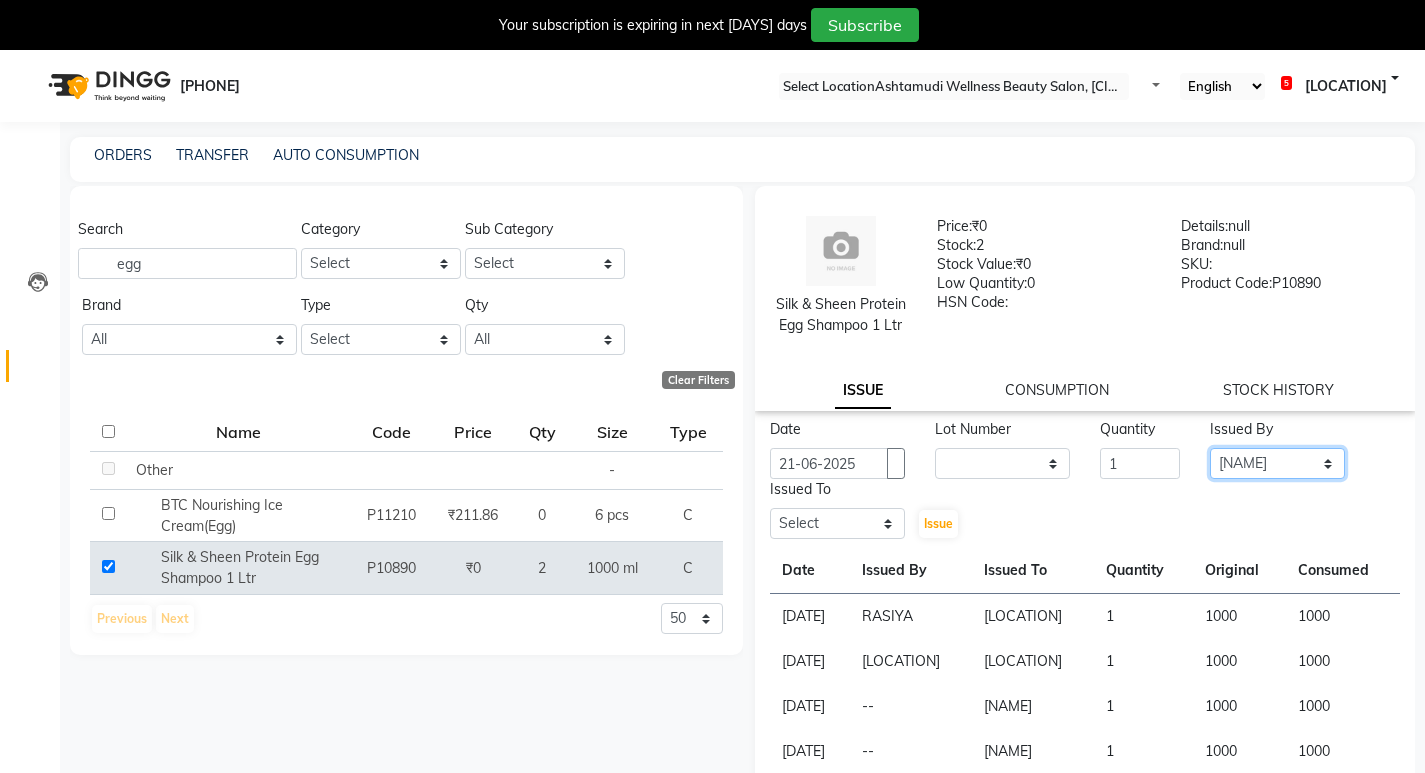 click on "Select [NAME] [NAME] [NAME] [NAME] [NAME] [NAME] [NAME] [NAME] [NAME] [NAME] [NAME] [NAME] [NAME] [NAME] [NAME] [NAME]" at bounding box center [1277, 463] 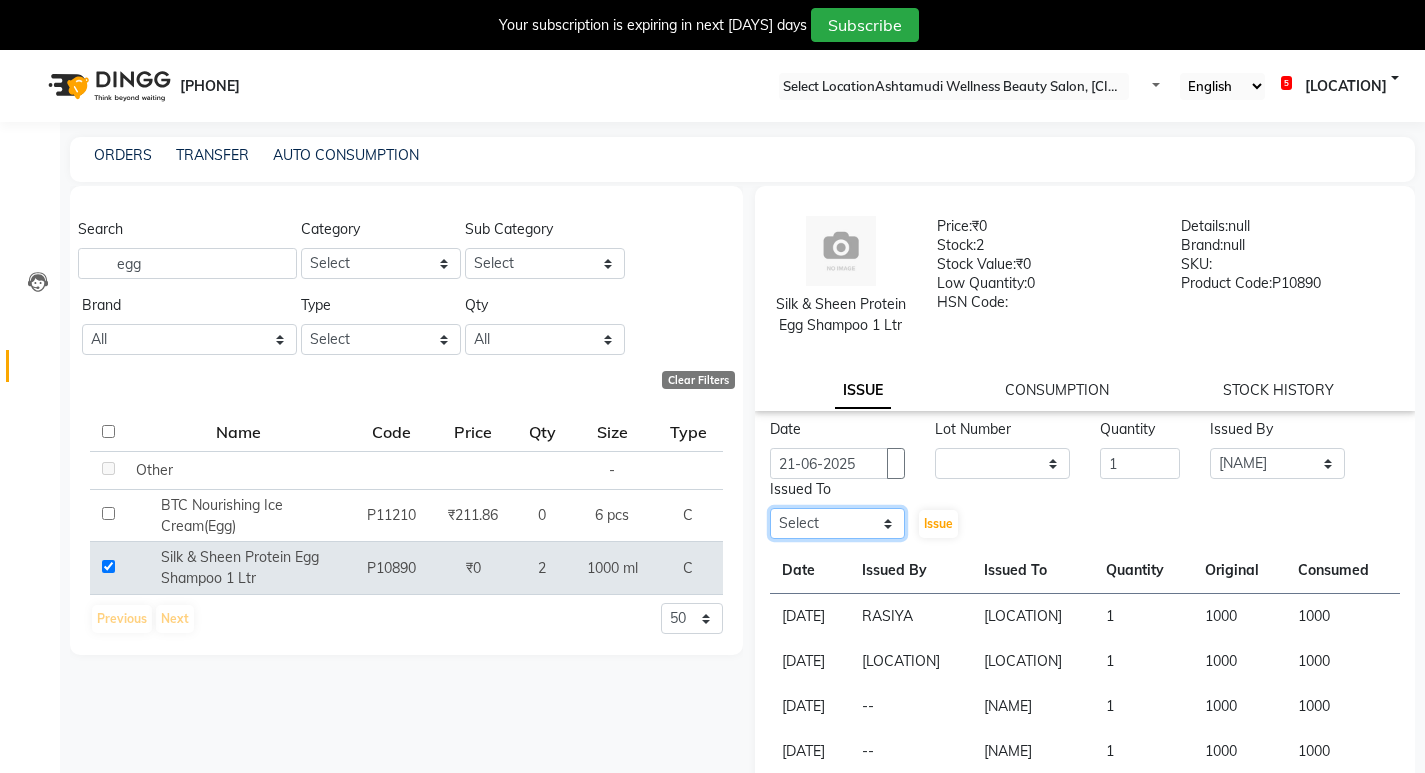 click on "Select [NAME] [NAME] [NAME] [NAME] [NAME] [NAME] [NAME] [NAME] [NAME] [NAME] [NAME] [NAME] [NAME] [NAME] [NAME] [NAME]" at bounding box center (837, 523) 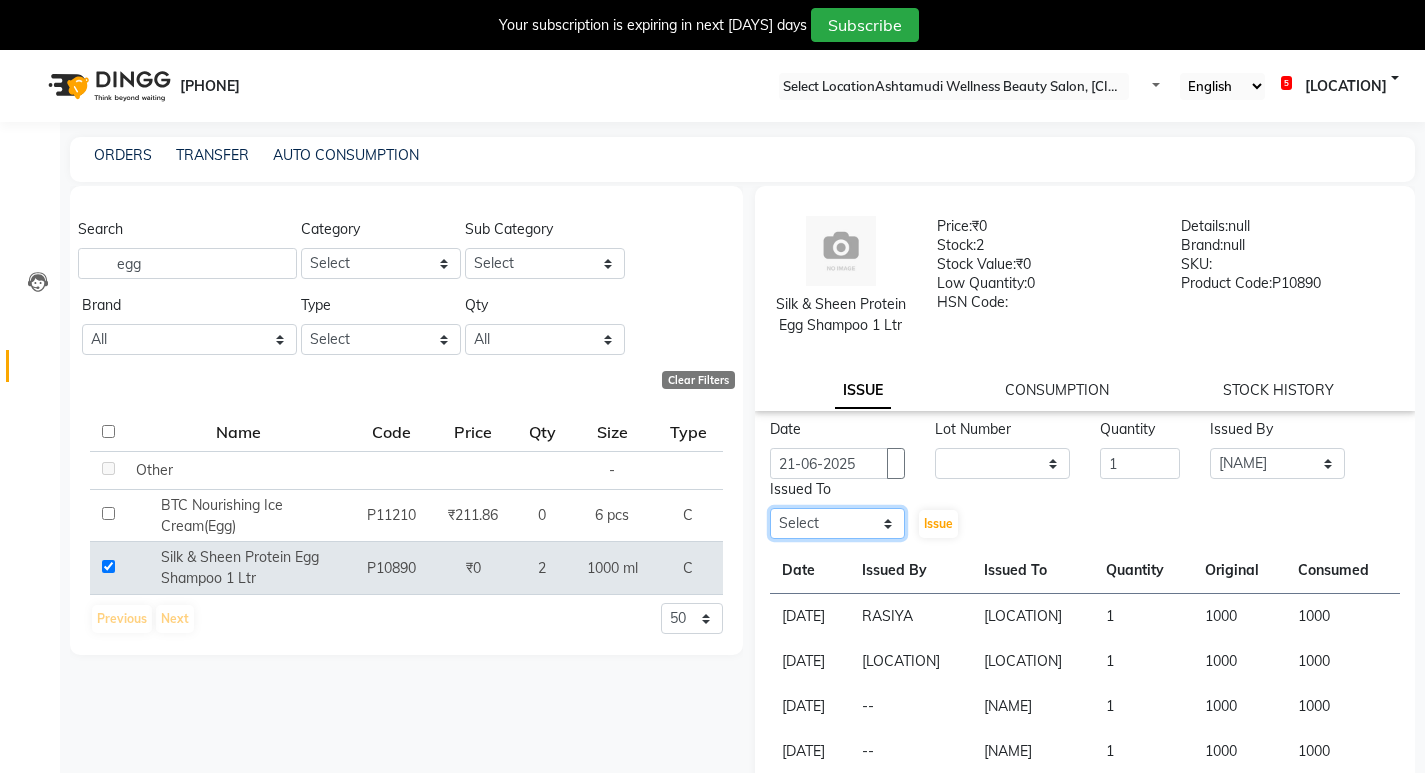 select on "77500" 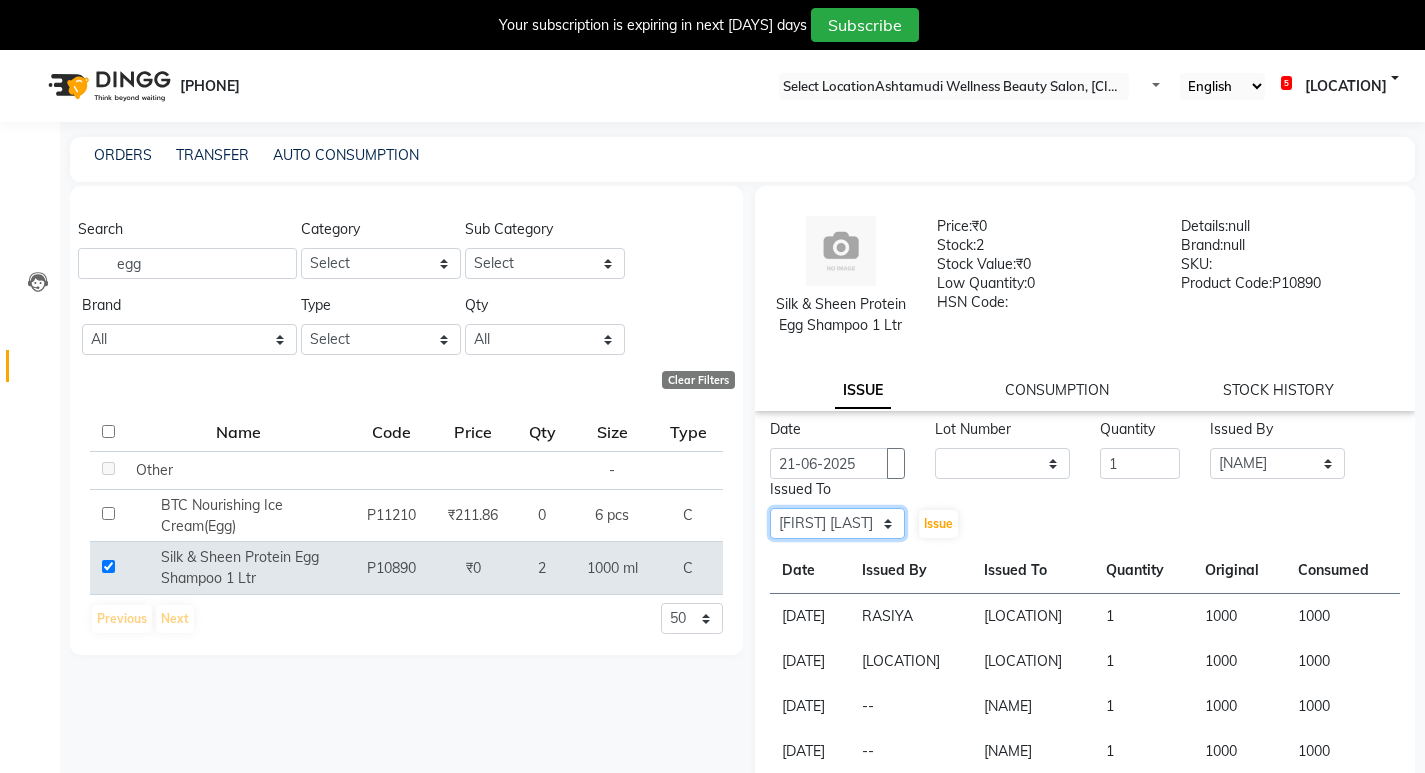 click on "Select [NAME] [NAME] [NAME] [NAME] [NAME] [NAME] [NAME] [NAME] [NAME] [NAME] [NAME] [NAME] [NAME] [NAME] [NAME] [NAME]" at bounding box center [837, 523] 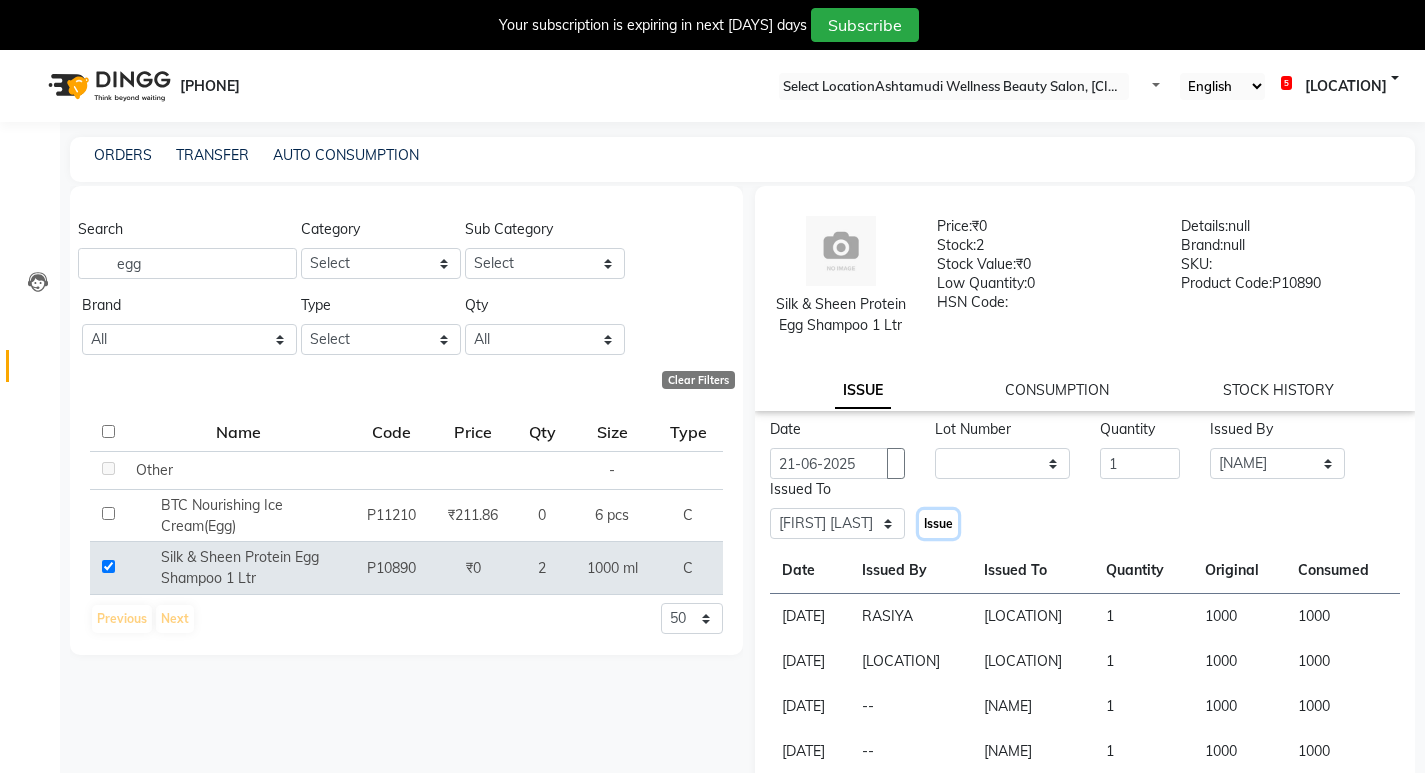 click on "Issue" at bounding box center [938, 523] 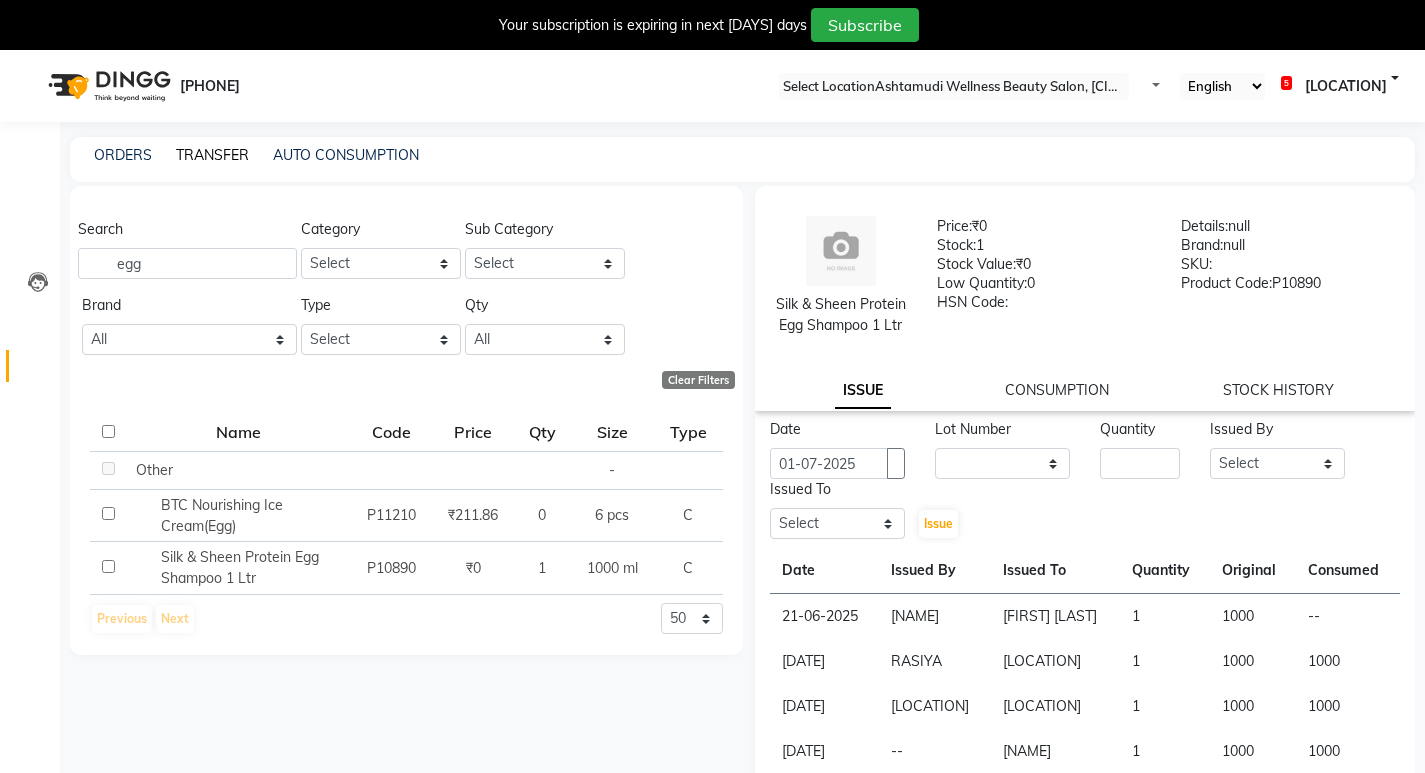 click on "TRANSFER" at bounding box center (212, 155) 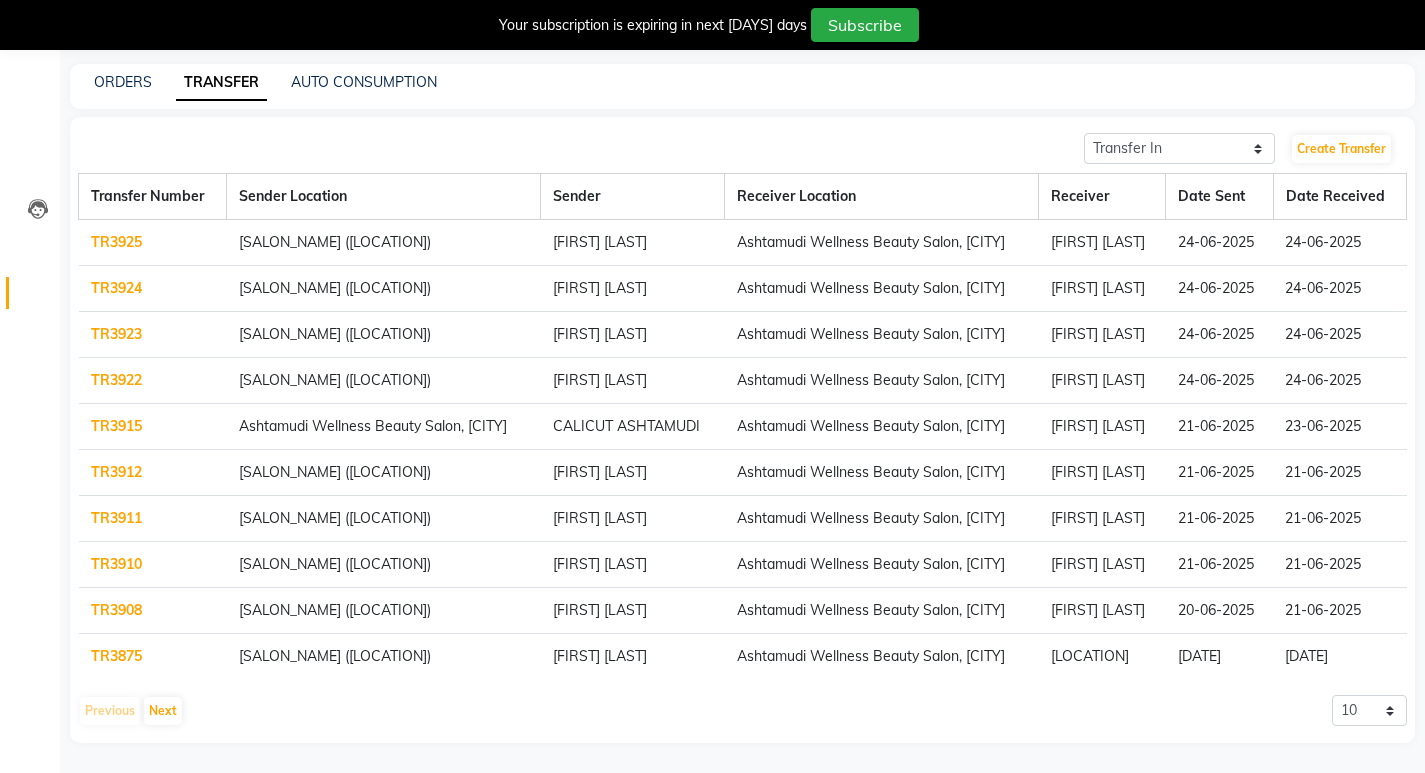 scroll, scrollTop: 0, scrollLeft: 0, axis: both 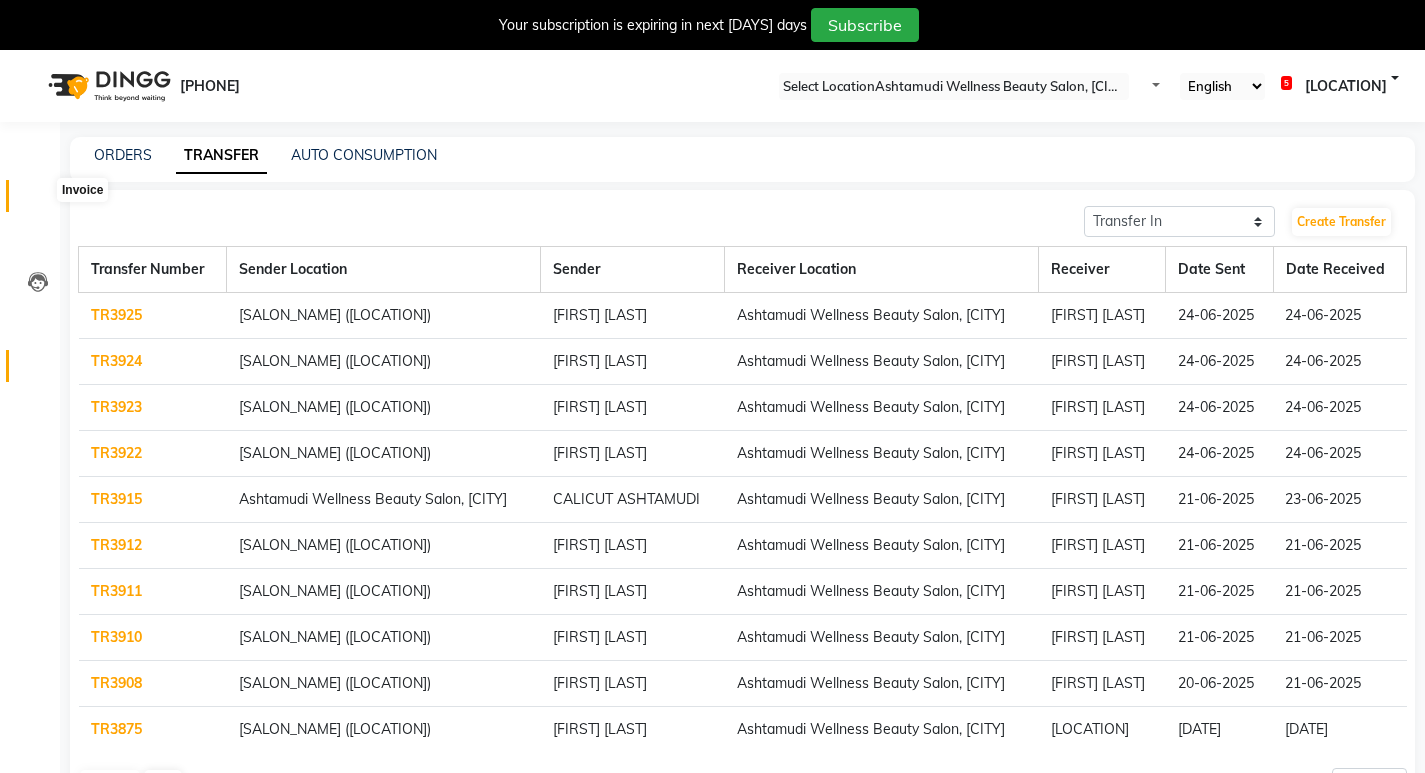 click at bounding box center [38, 201] 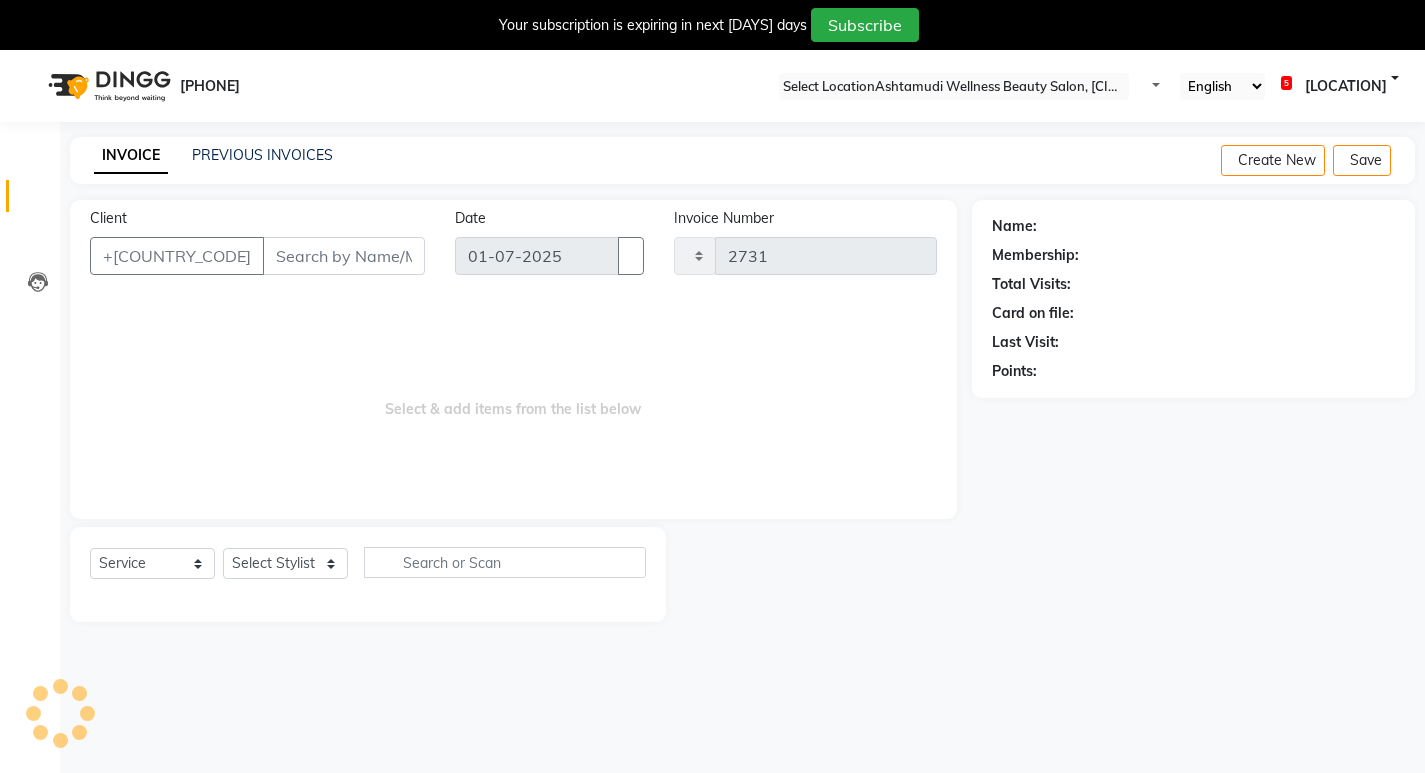 scroll, scrollTop: 50, scrollLeft: 0, axis: vertical 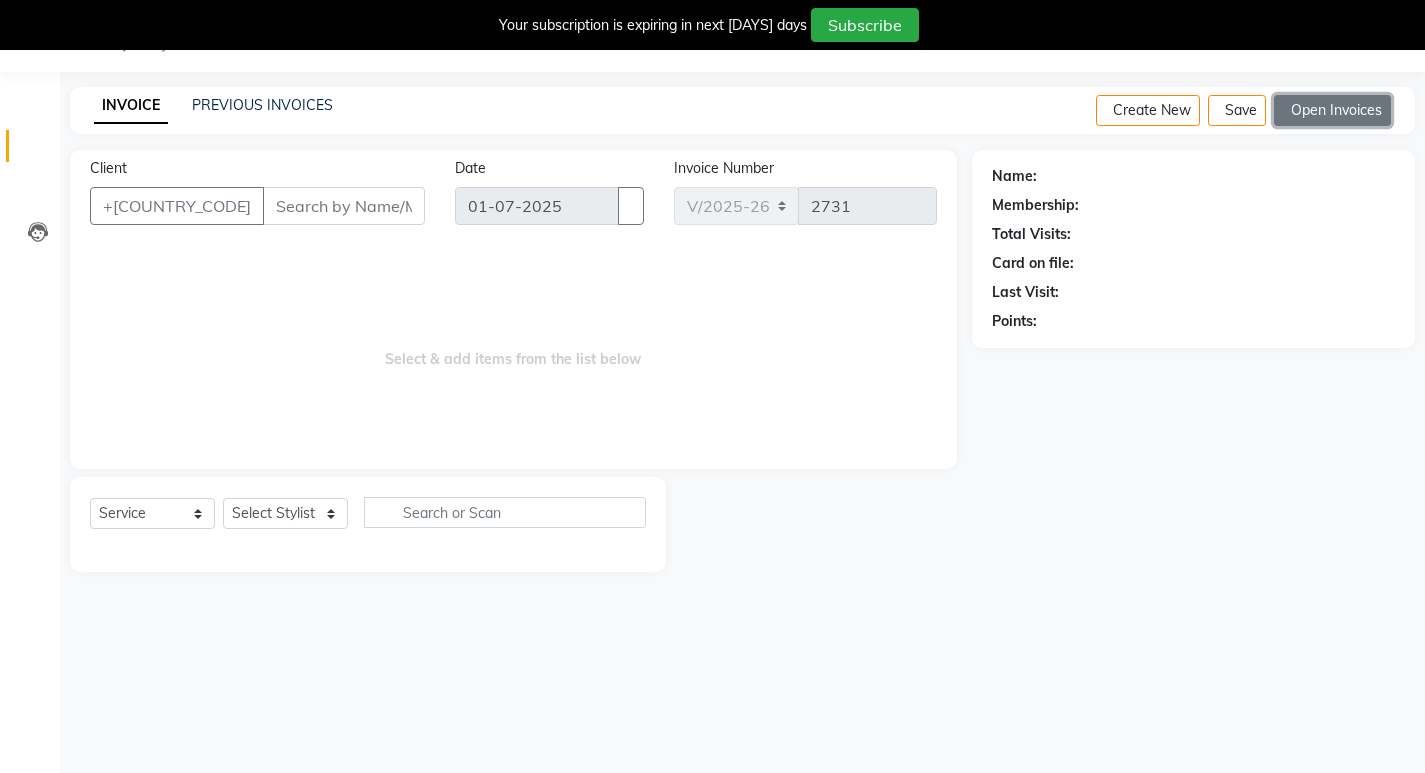 click on "Open Invoices" at bounding box center [1332, 110] 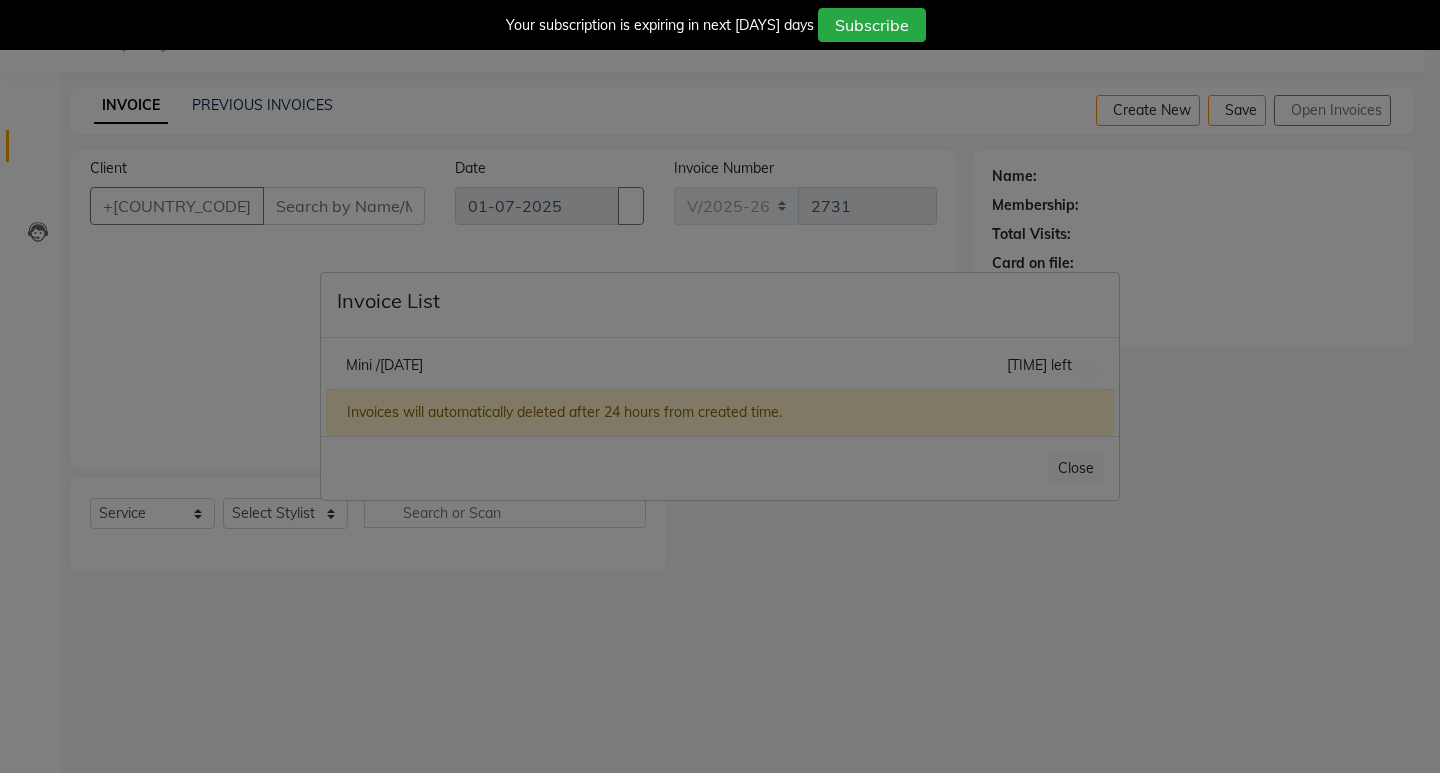 click on "Mini /[DATE]" at bounding box center (384, 365) 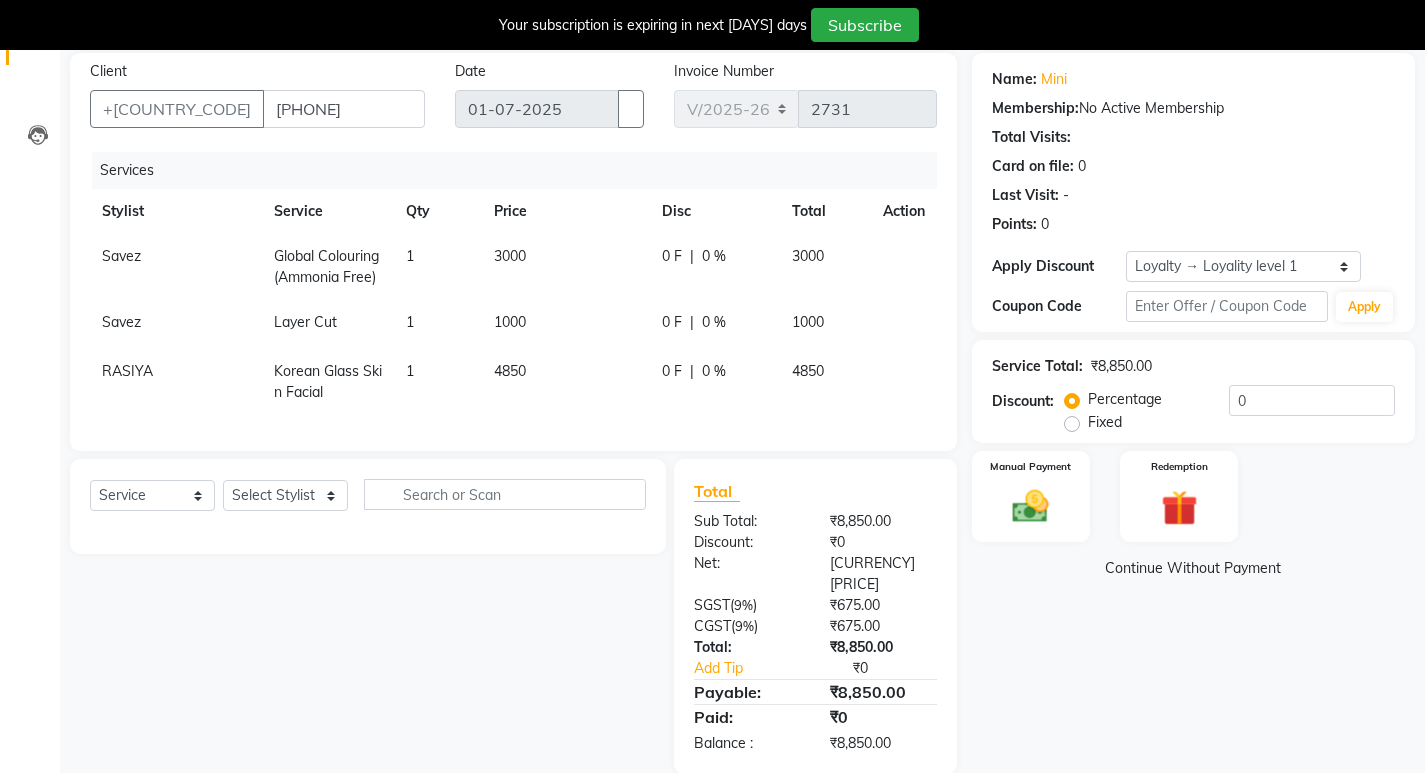 scroll, scrollTop: 171, scrollLeft: 0, axis: vertical 